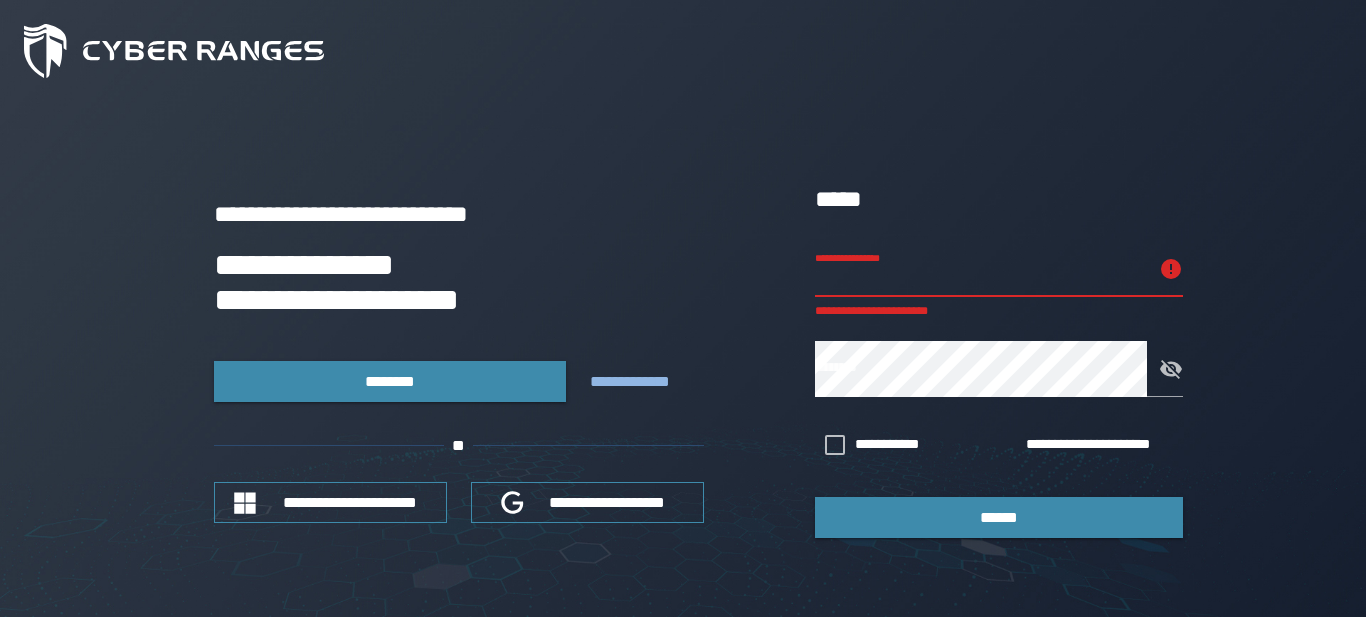 scroll, scrollTop: 0, scrollLeft: 0, axis: both 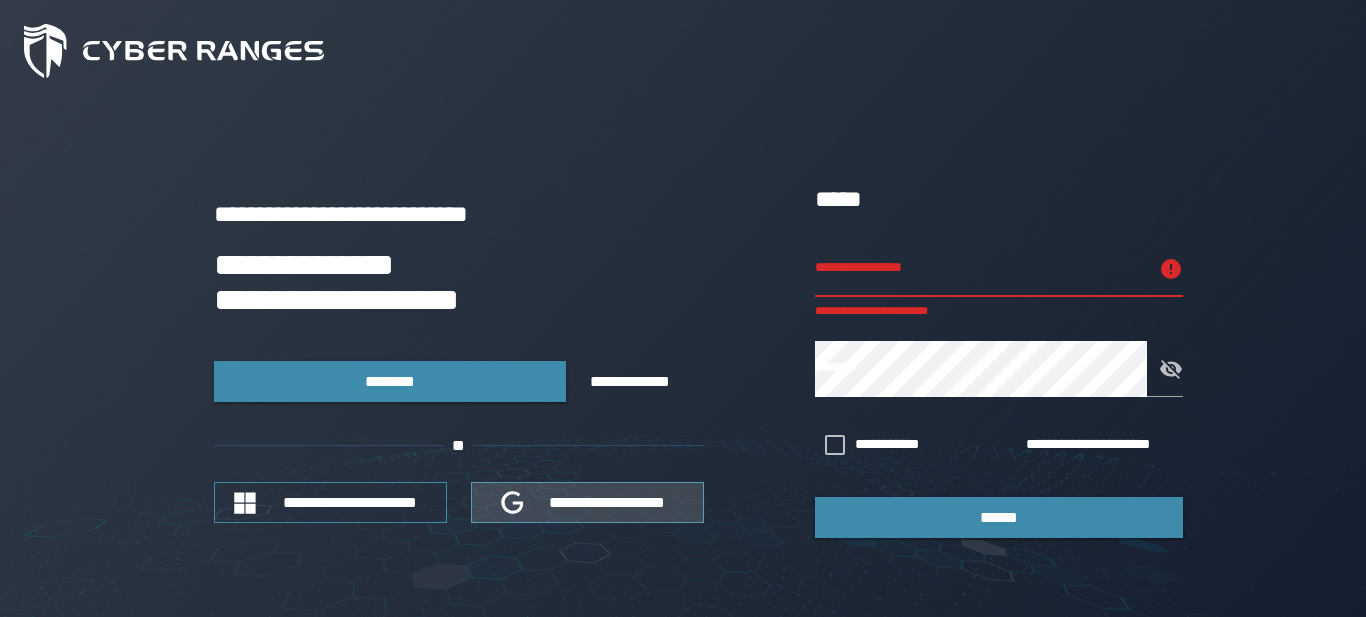 click on "**********" at bounding box center (608, 502) 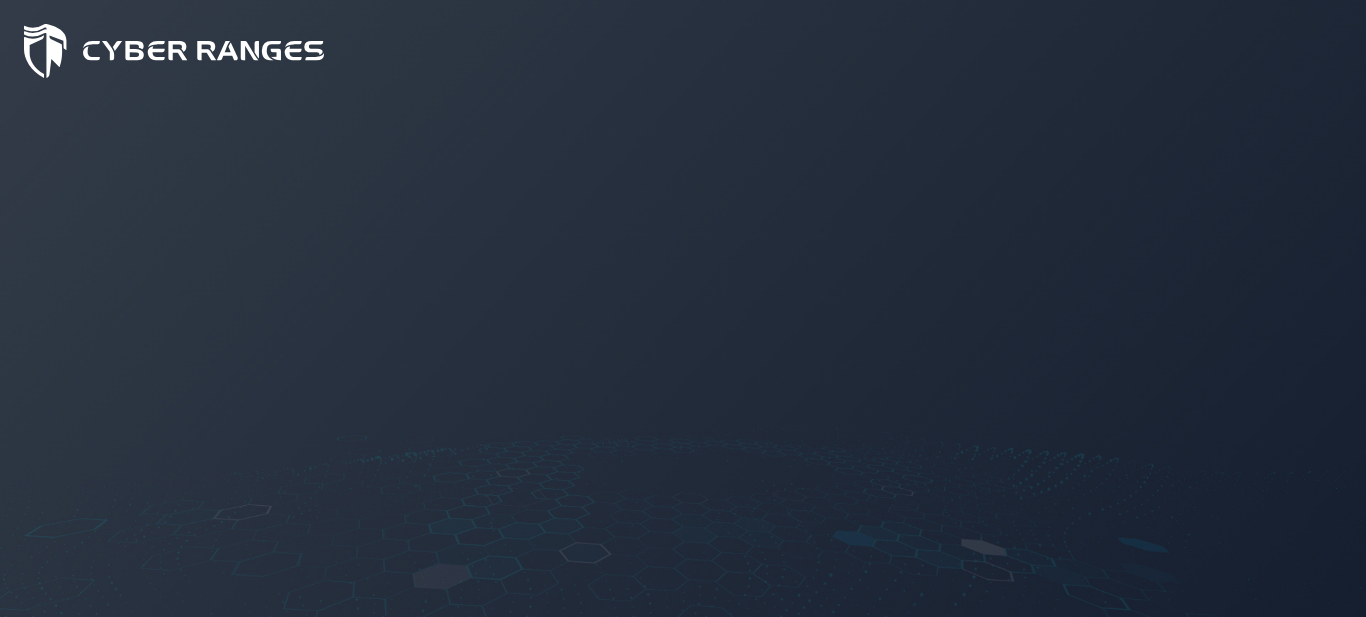 scroll, scrollTop: 0, scrollLeft: 0, axis: both 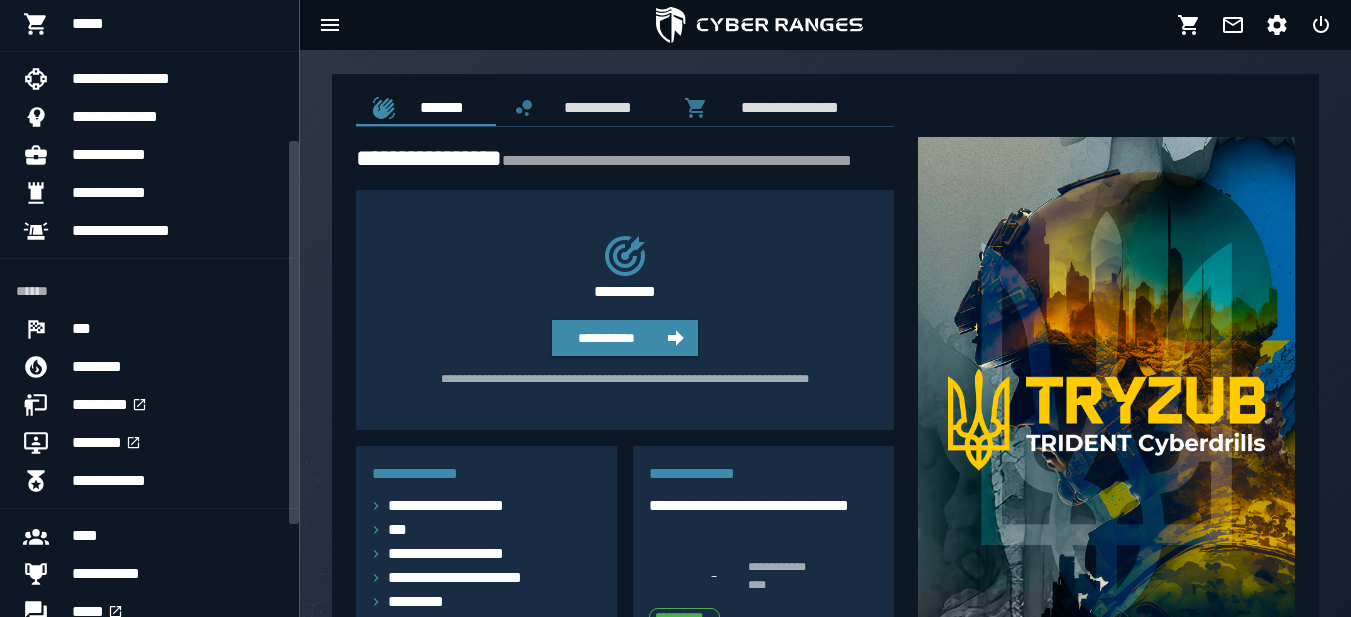 drag, startPoint x: 296, startPoint y: 242, endPoint x: 296, endPoint y: 328, distance: 86 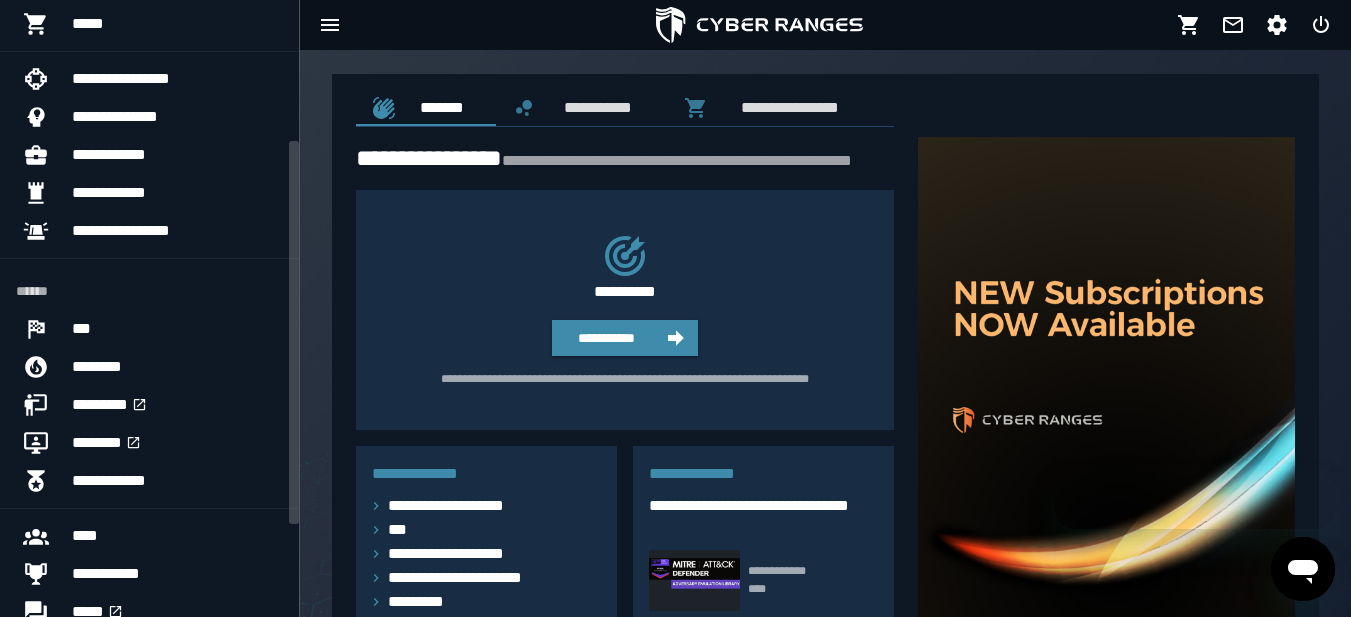 scroll, scrollTop: 0, scrollLeft: 0, axis: both 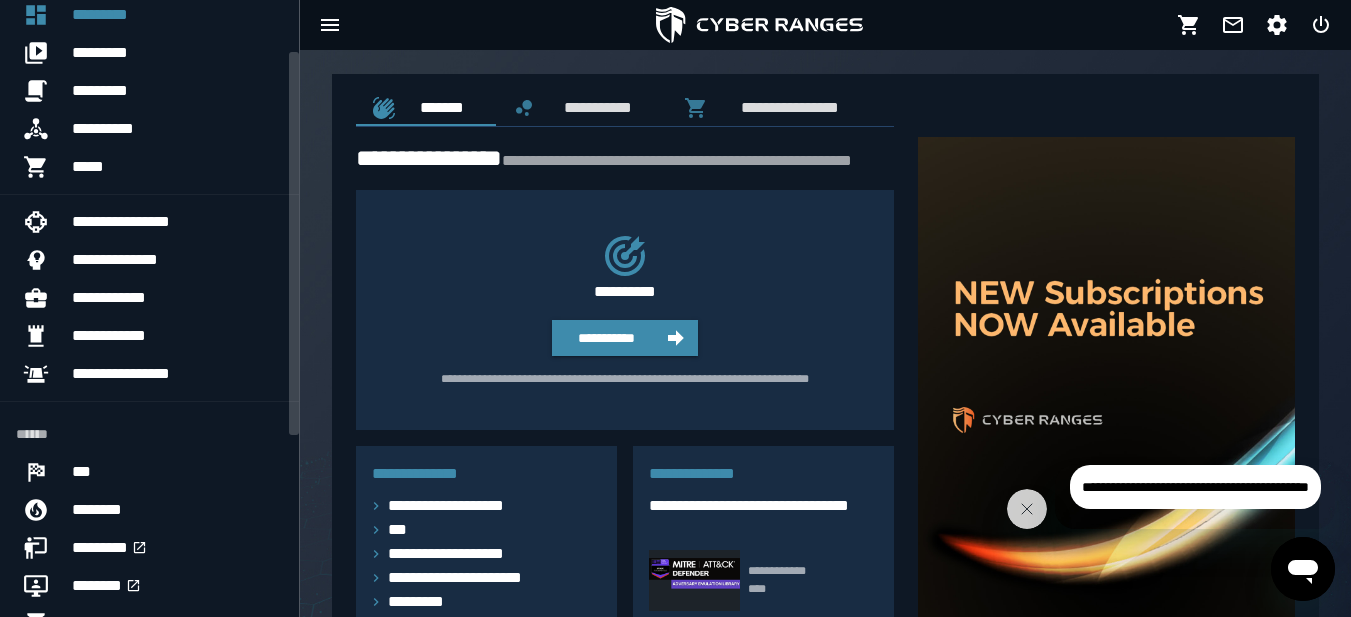 drag, startPoint x: 293, startPoint y: 325, endPoint x: 312, endPoint y: 236, distance: 91.00549 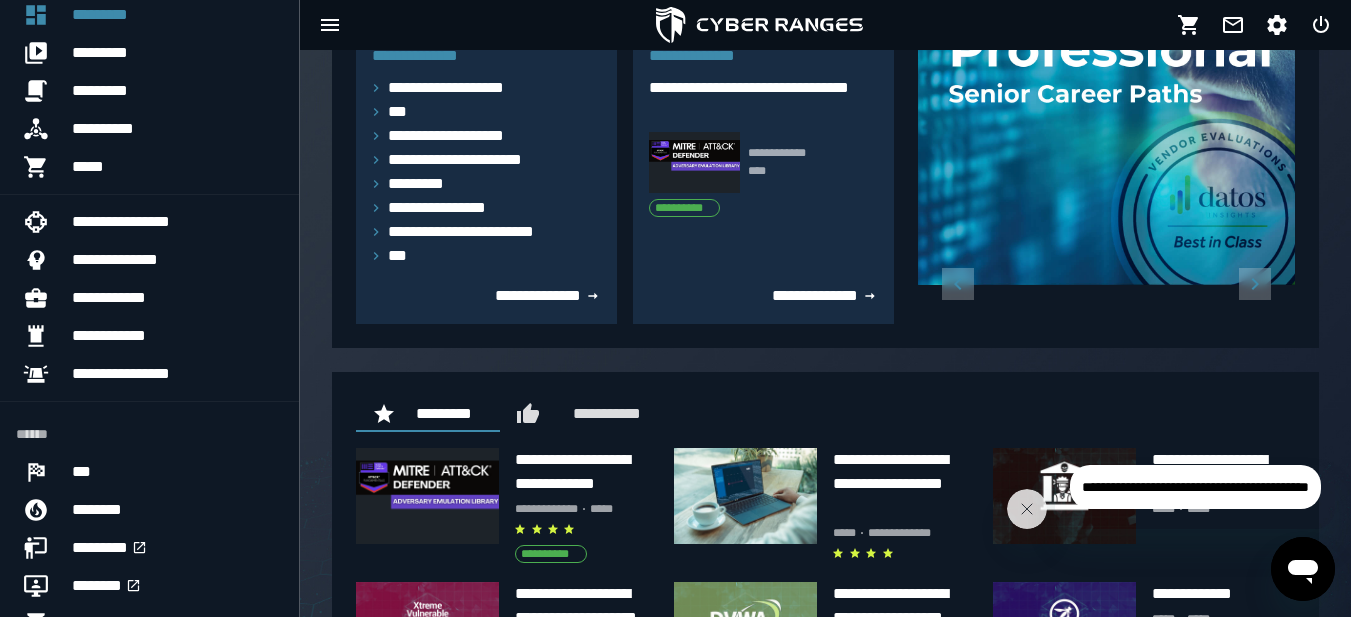 scroll, scrollTop: 390, scrollLeft: 0, axis: vertical 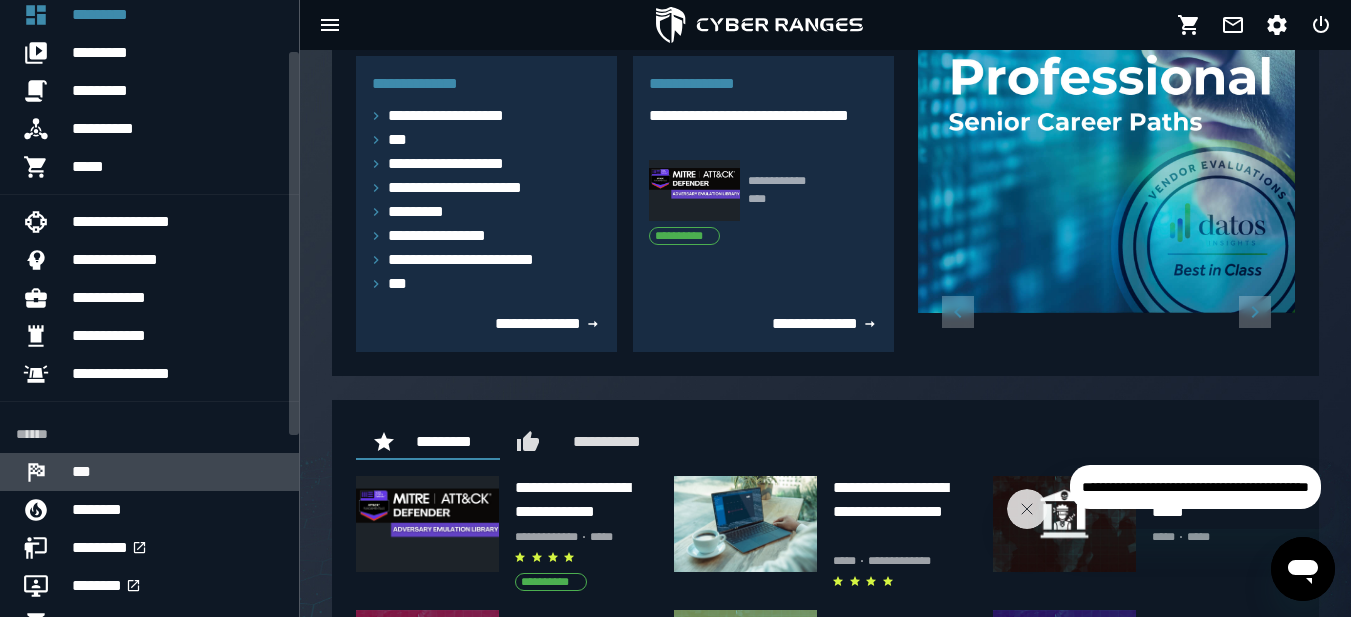 click at bounding box center (44, 472) 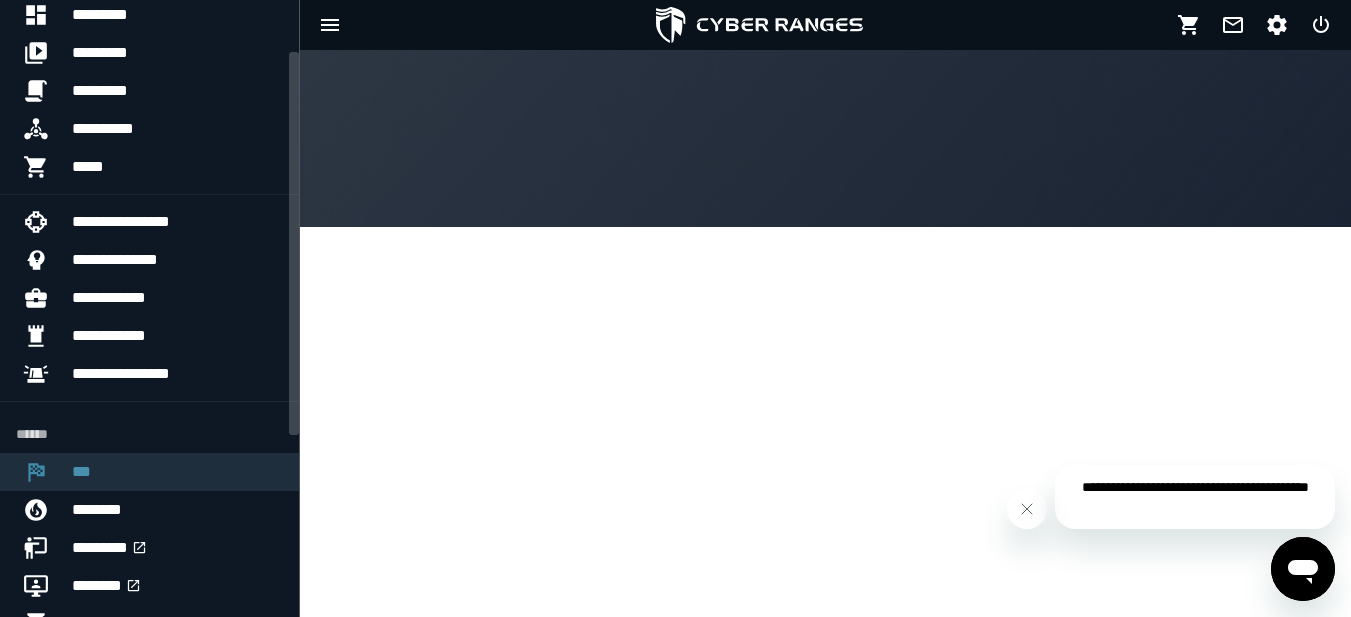 scroll, scrollTop: 0, scrollLeft: 0, axis: both 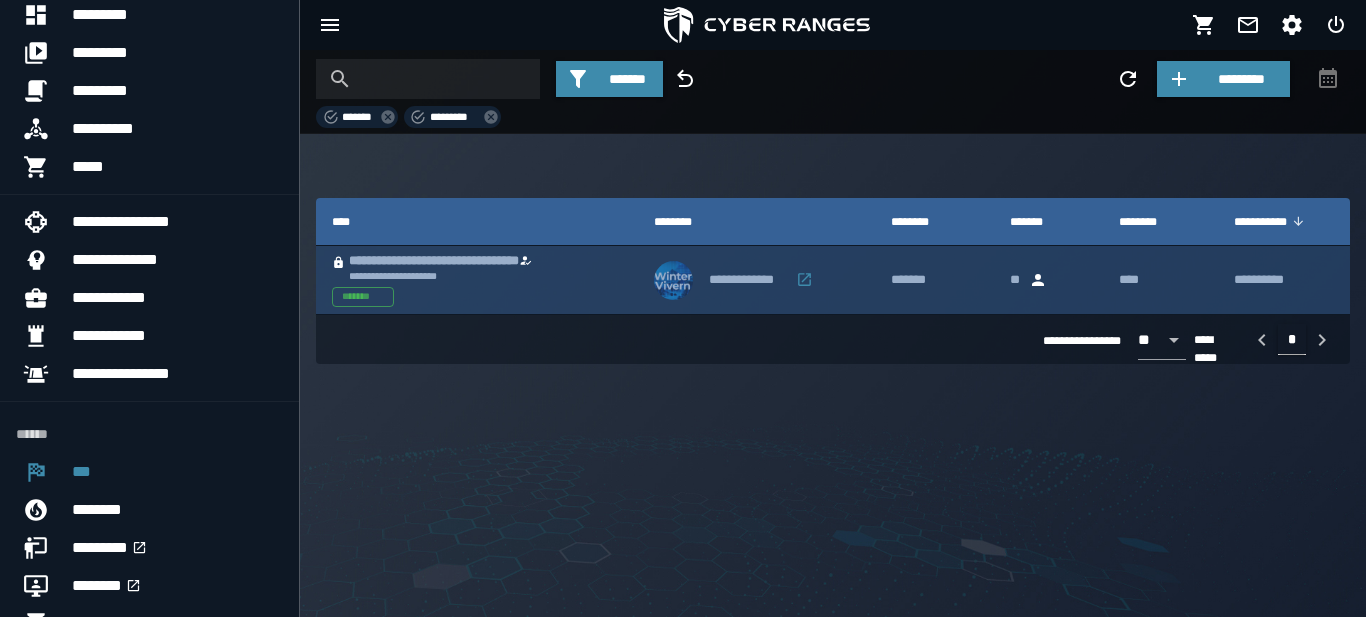 click on "**********" at bounding box center (458, 276) 